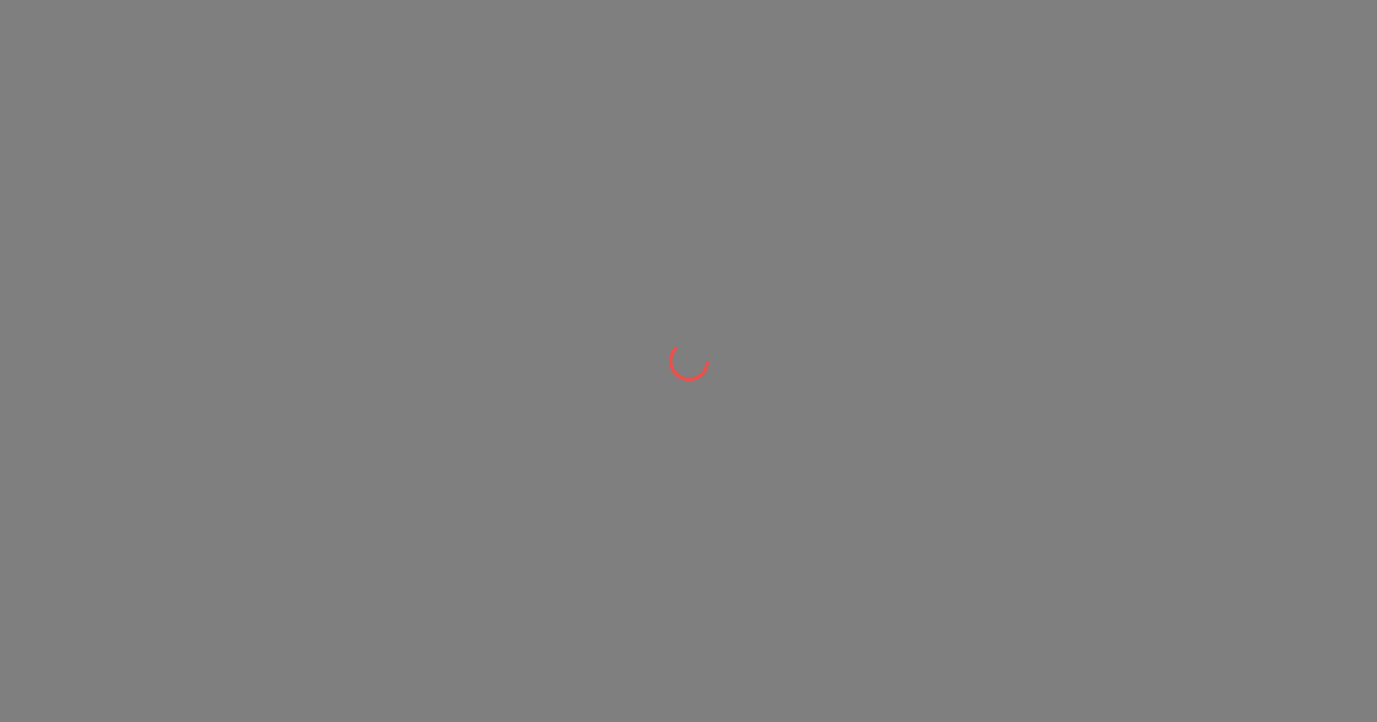 scroll, scrollTop: 0, scrollLeft: 0, axis: both 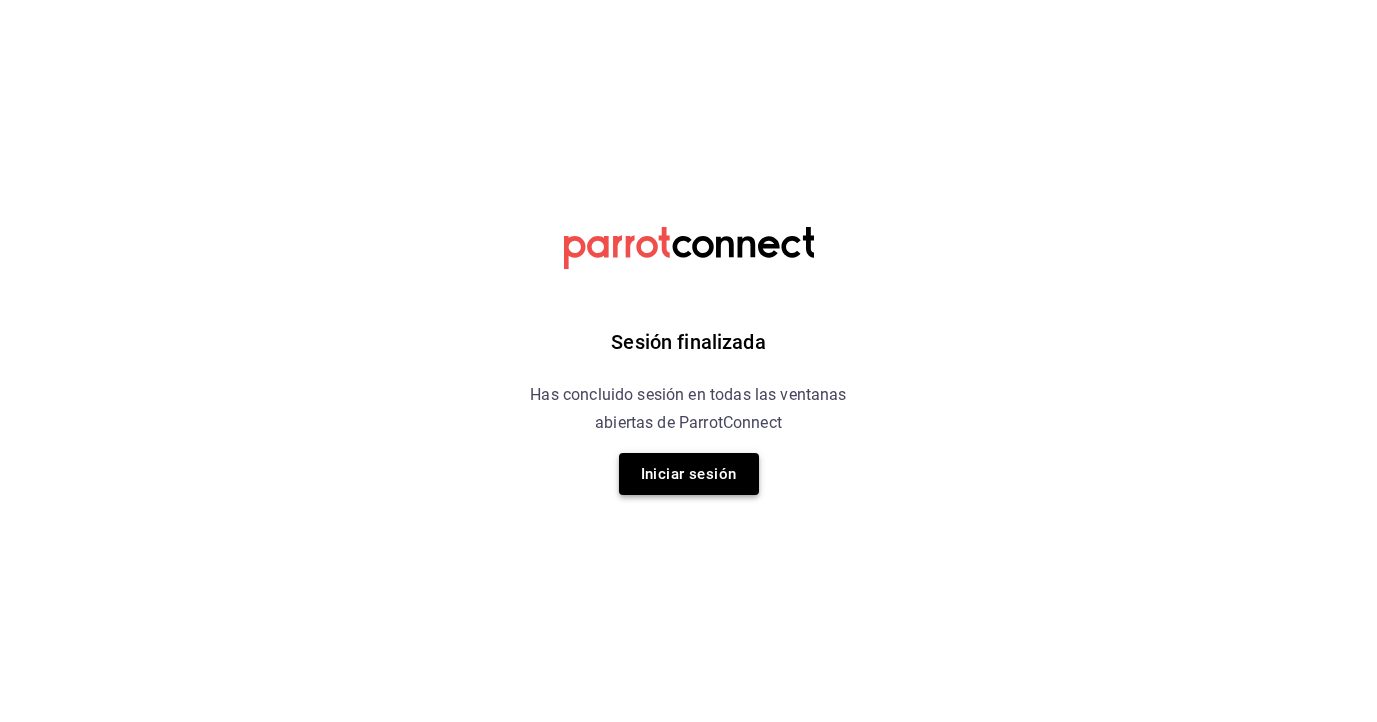 click on "Iniciar sesión" at bounding box center [689, 474] 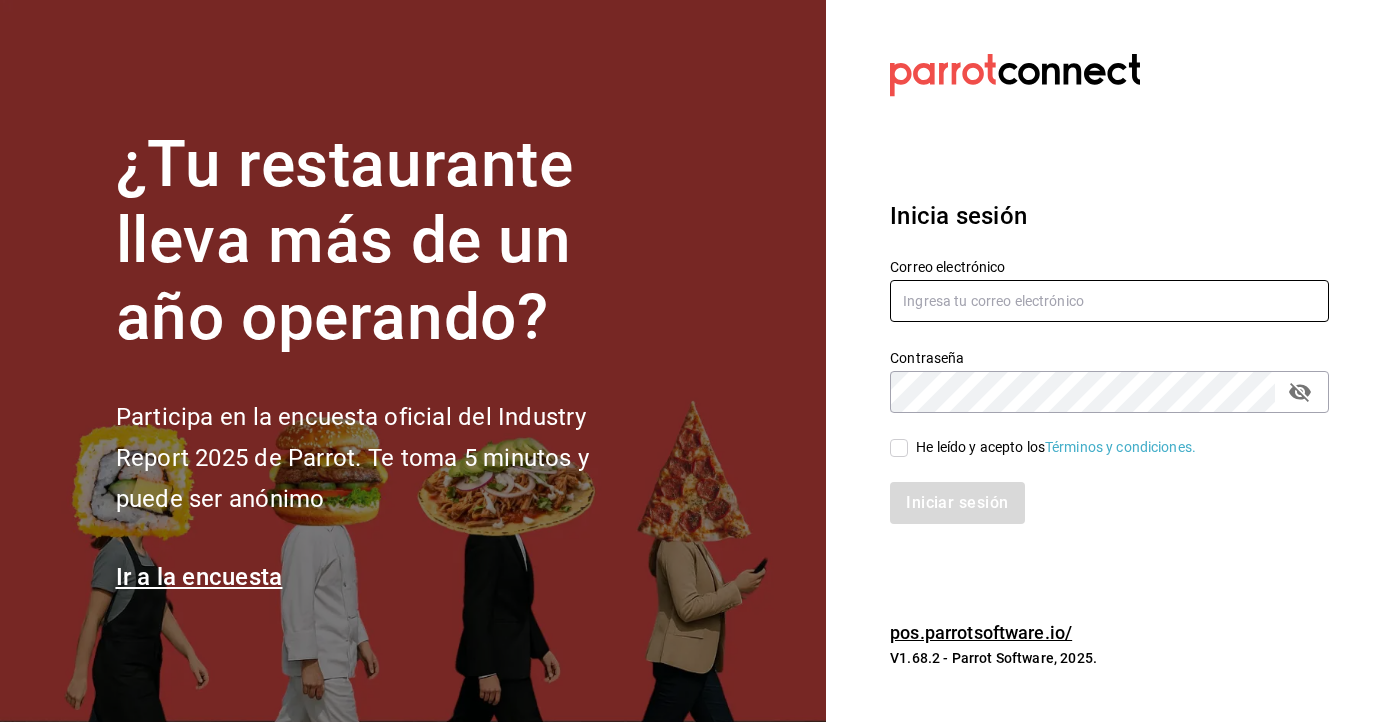 type on "contacto@gaudirtaverna.com" 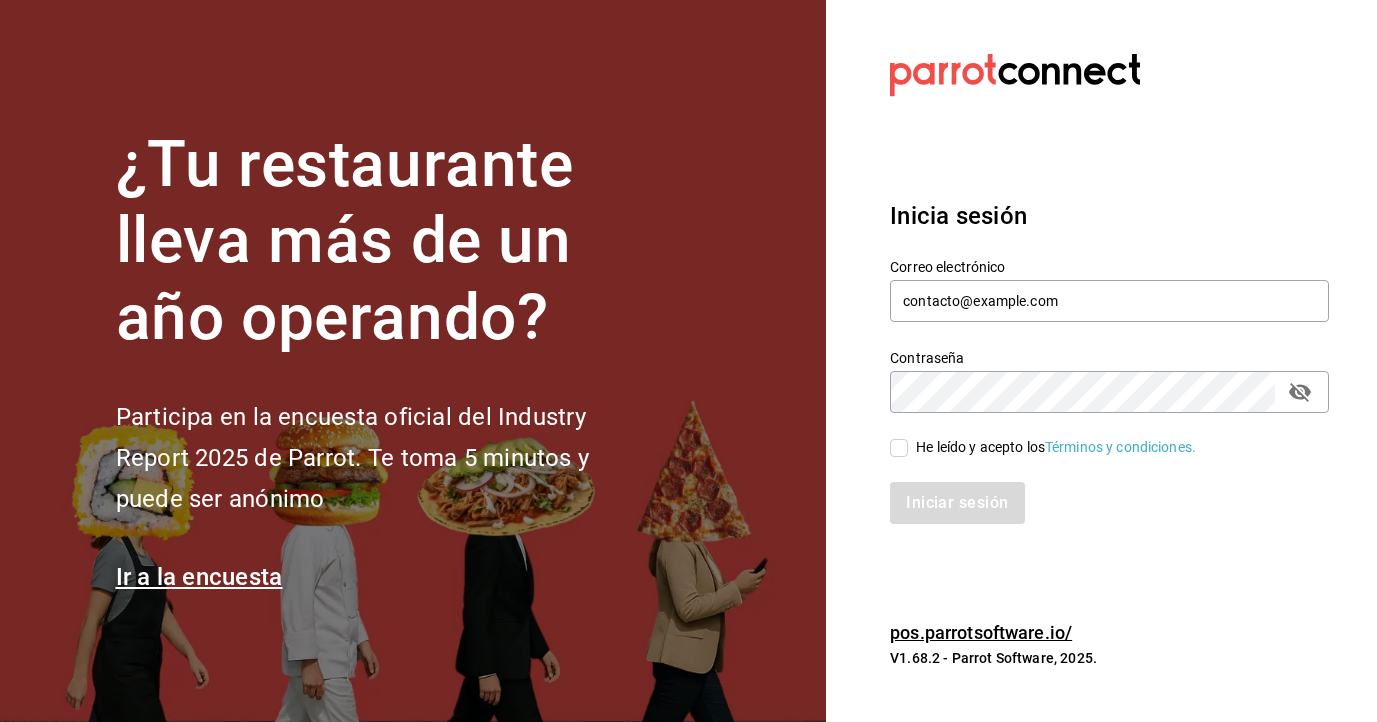 click on "He leído y acepto los  Términos y condiciones." at bounding box center [899, 448] 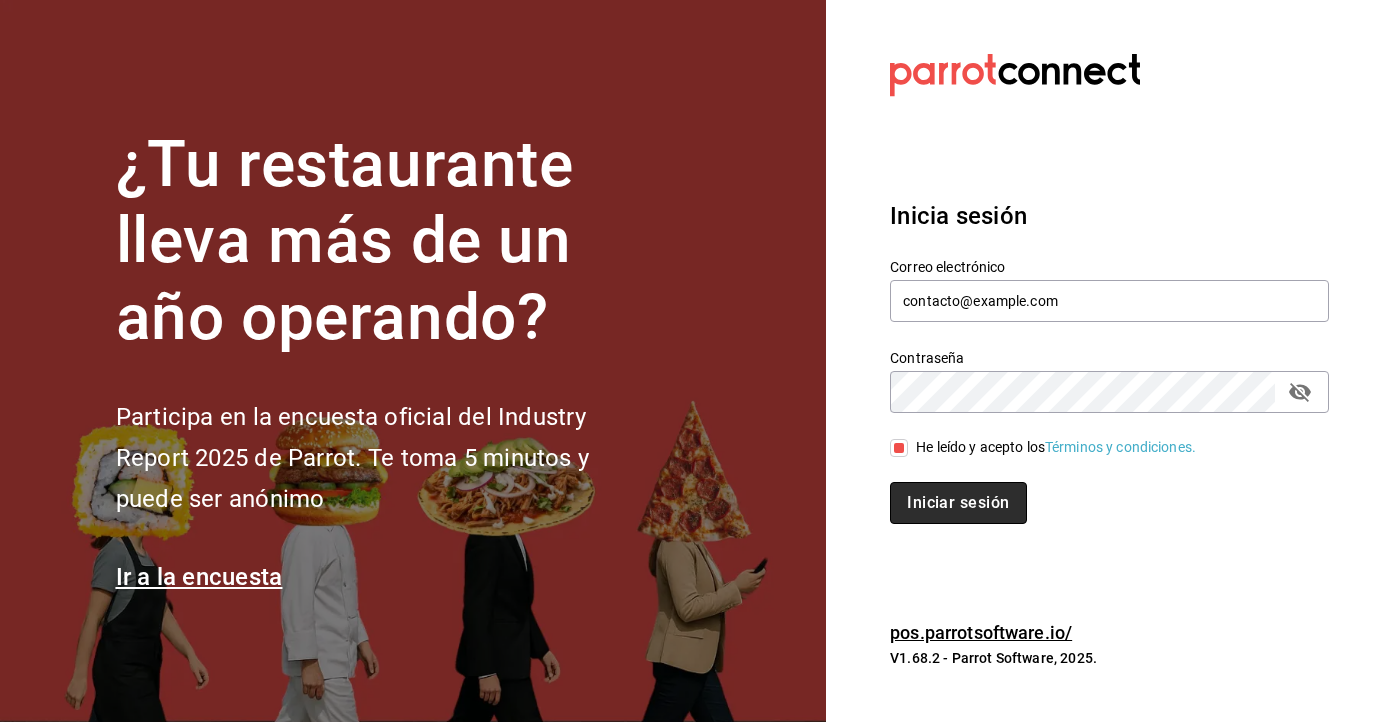 click on "Iniciar sesión" at bounding box center (958, 503) 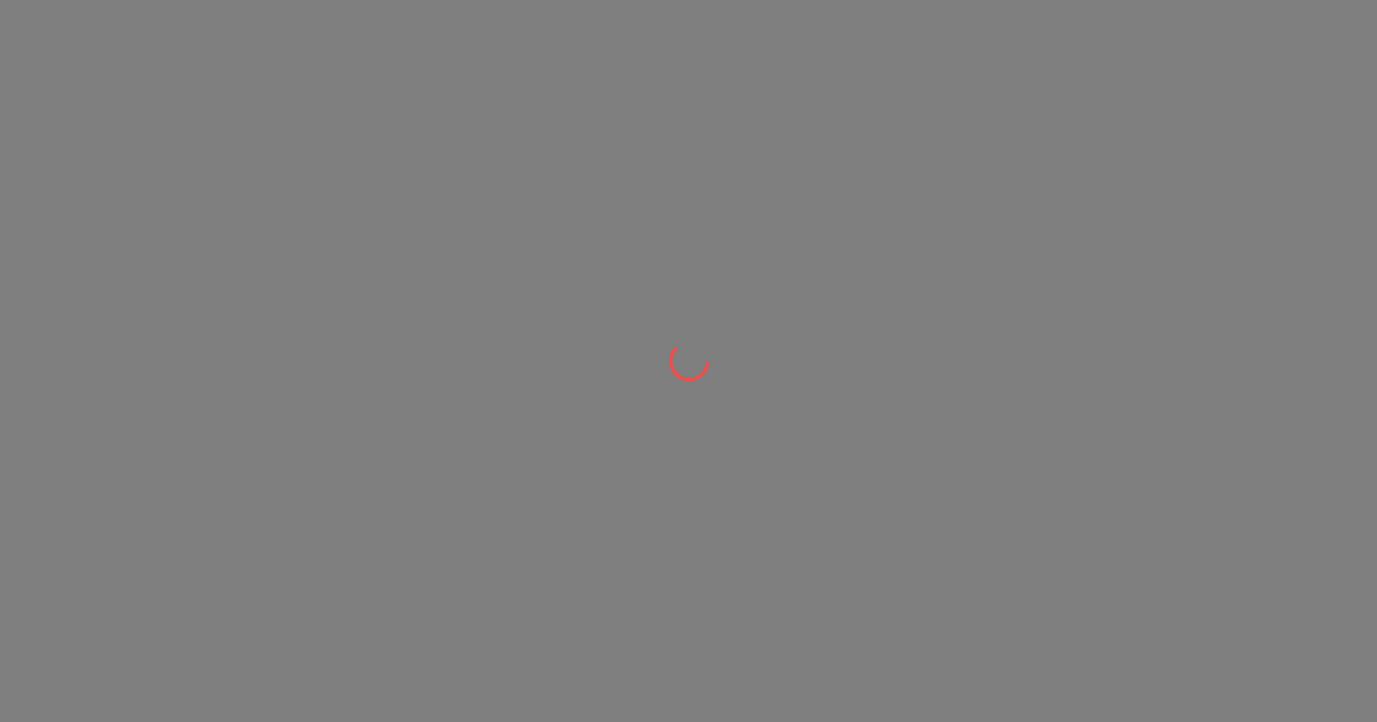 scroll, scrollTop: 0, scrollLeft: 0, axis: both 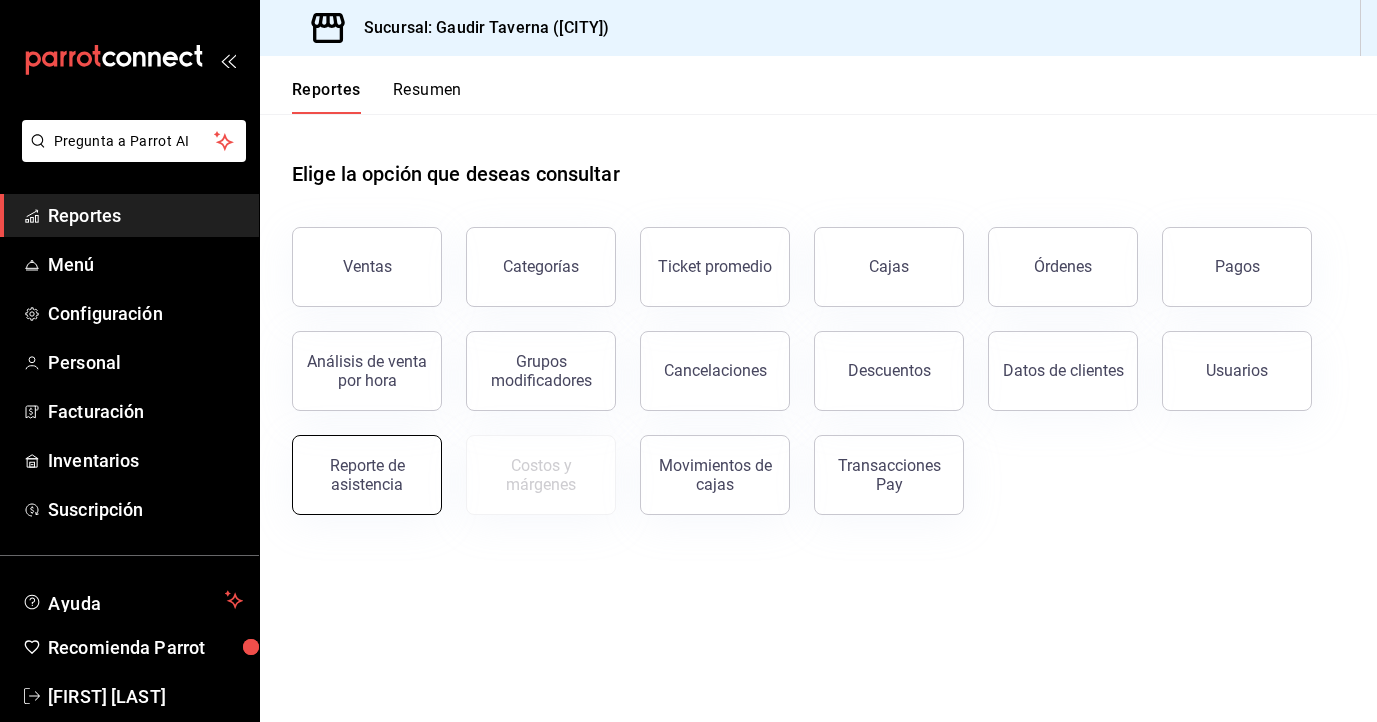 click on "Reporte de asistencia" at bounding box center [367, 475] 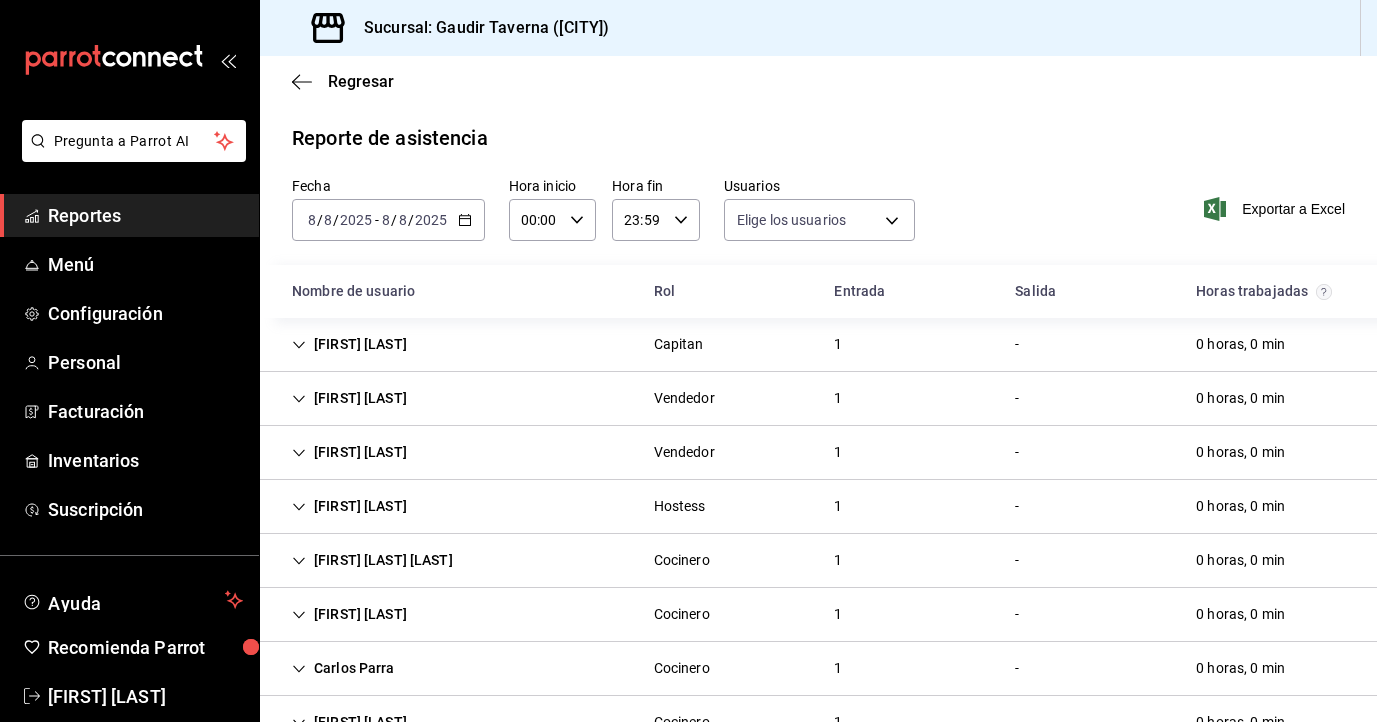 type on "80c441cb-f009-42c0-acbf-1321e637211b,803009f2-408f-4c61-9670-a5a05619c850,72b00fb3-eecf-49e1-94fd-8037dffa5844,84497188-e5d8-4abc-81e1-e8158c18fadd,9d2df651-54a4-4fe2-a821-f3b3481344d0,572d49e3-0d35-4c1f-ab79-bf8076f2ee7d,a4901d57-7fef-43d8-8d06-d8c67a0b74dd,980a74e8-d57a-4aba-b941-c613455e47fa,edf79237-be34-415d-85b2-9c7a3043cee0,feb5cb87-8ef4-4eb7-bebe-52bc7c35cf0b,943e3b8f-7c07-40f9-a000-e55d0418dad5,cc82c3bb-34a1-44ea-a027-19039458201d,65fec8d6-e9de-4f8f-9b9e-e9e09a03078c" 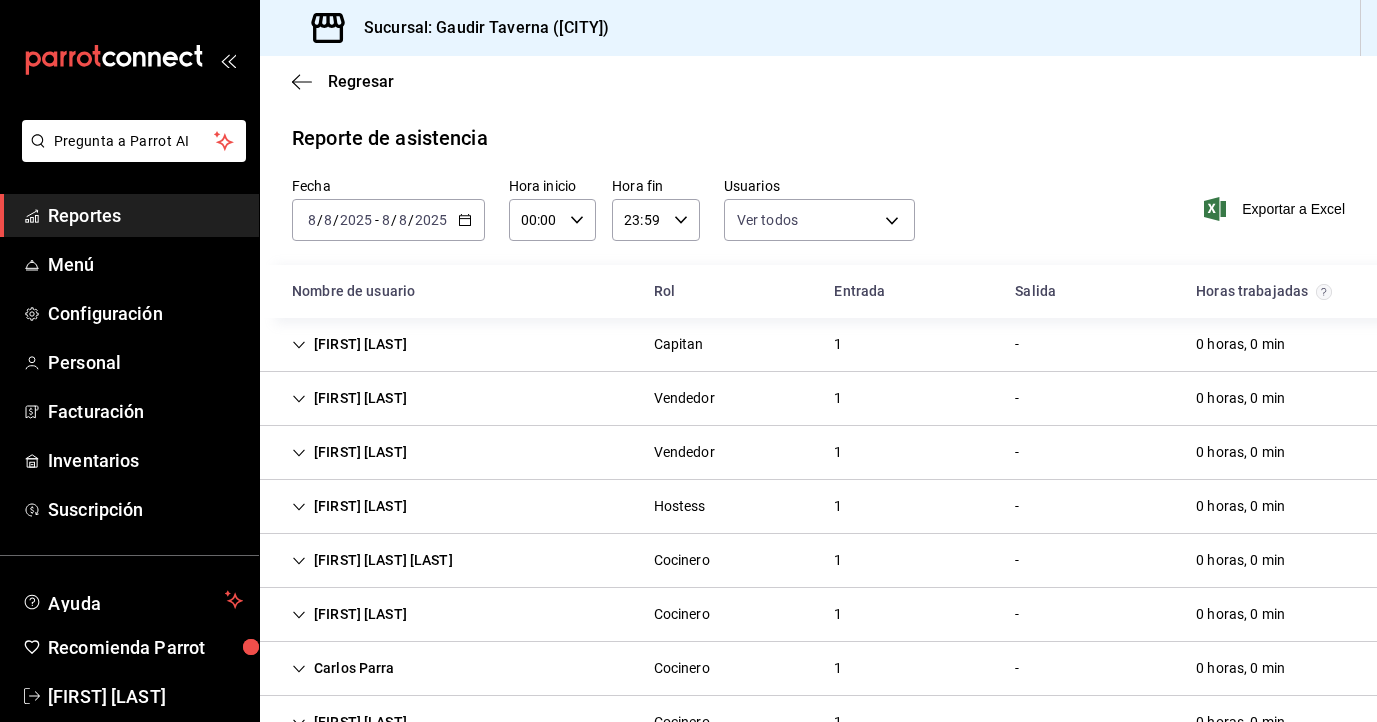 scroll, scrollTop: 60, scrollLeft: 0, axis: vertical 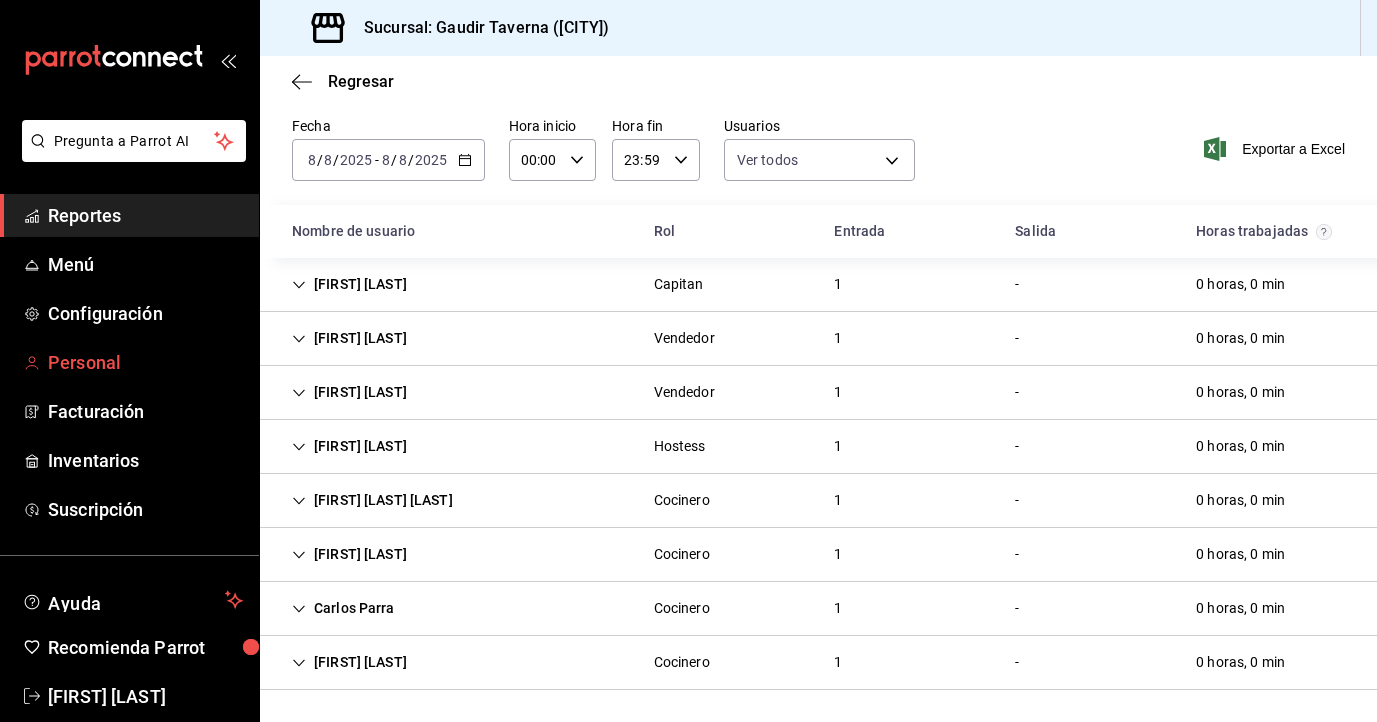 click on "Personal" at bounding box center [145, 362] 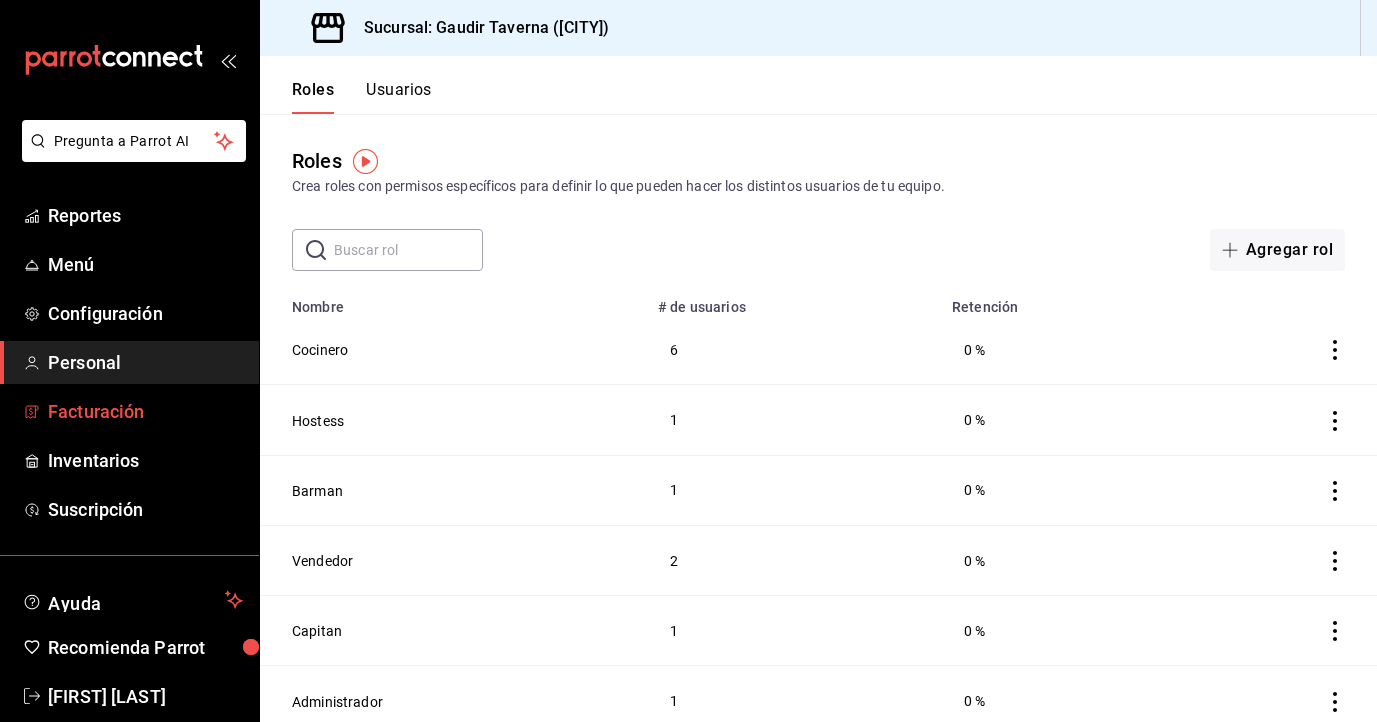 click on "Facturación" at bounding box center [145, 411] 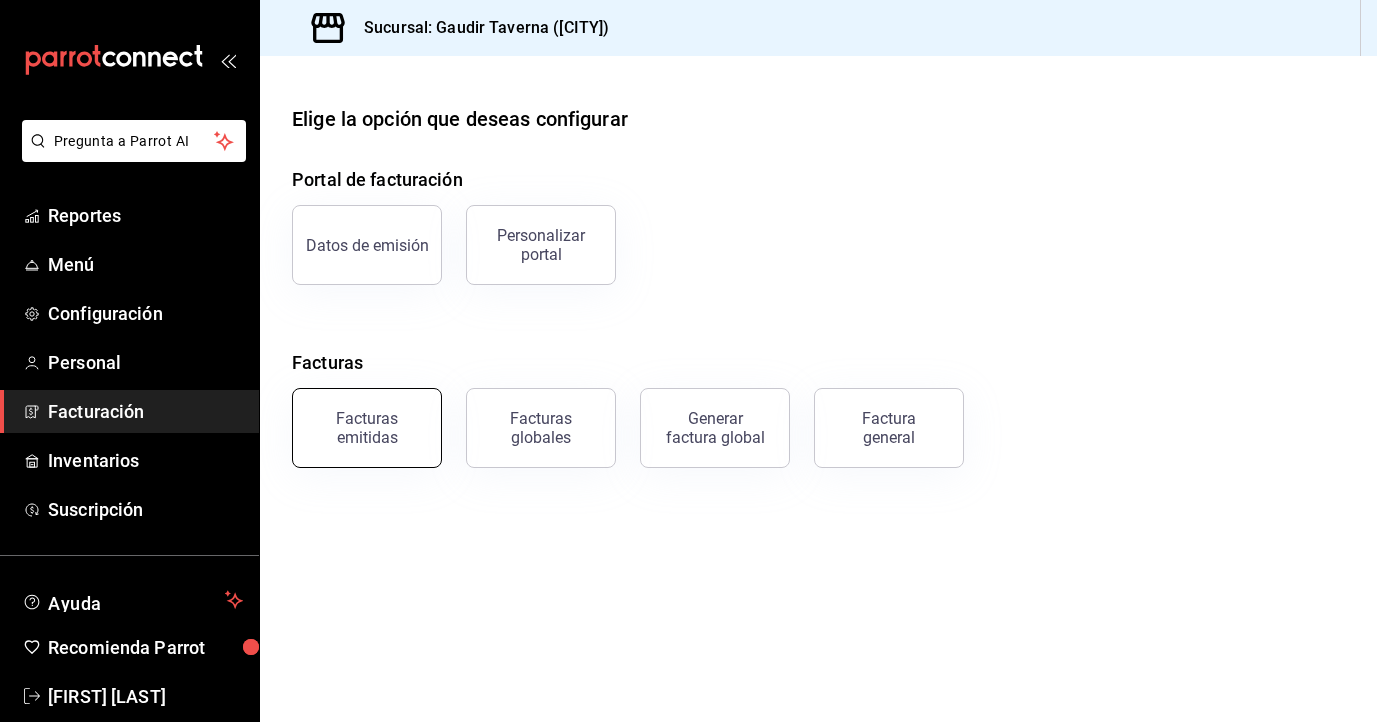 click on "Facturas emitidas" at bounding box center (367, 428) 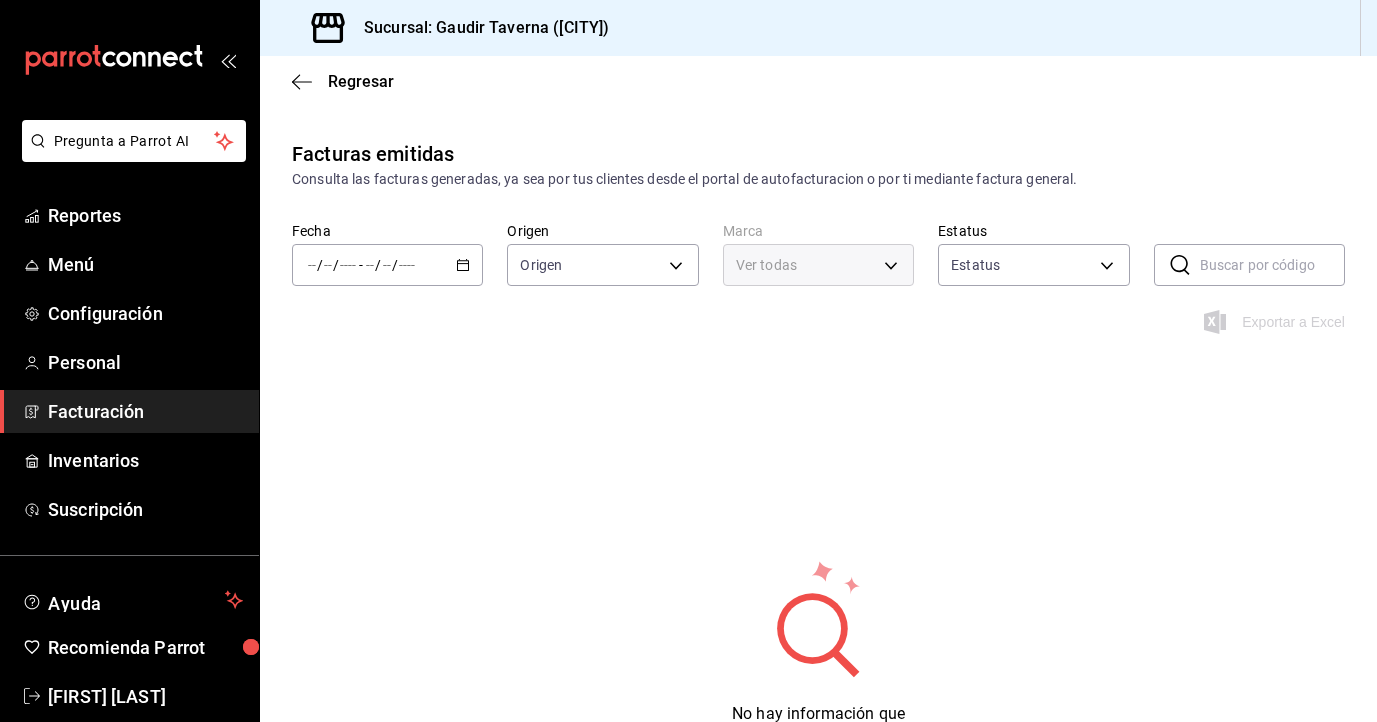 type on "ORDER_INVOICE,GENERAL_INVOICE" 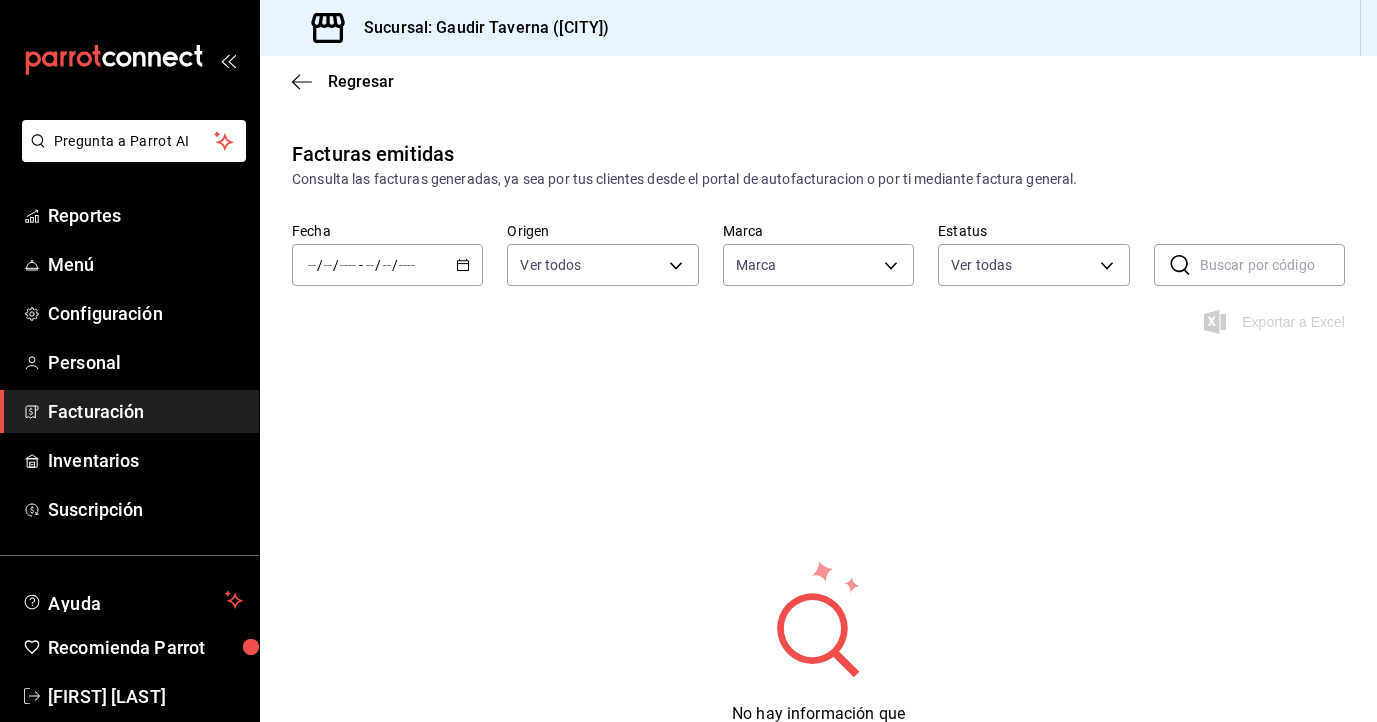 type on "1e06db1b-005a-4cce-8504-6623acf63a2d" 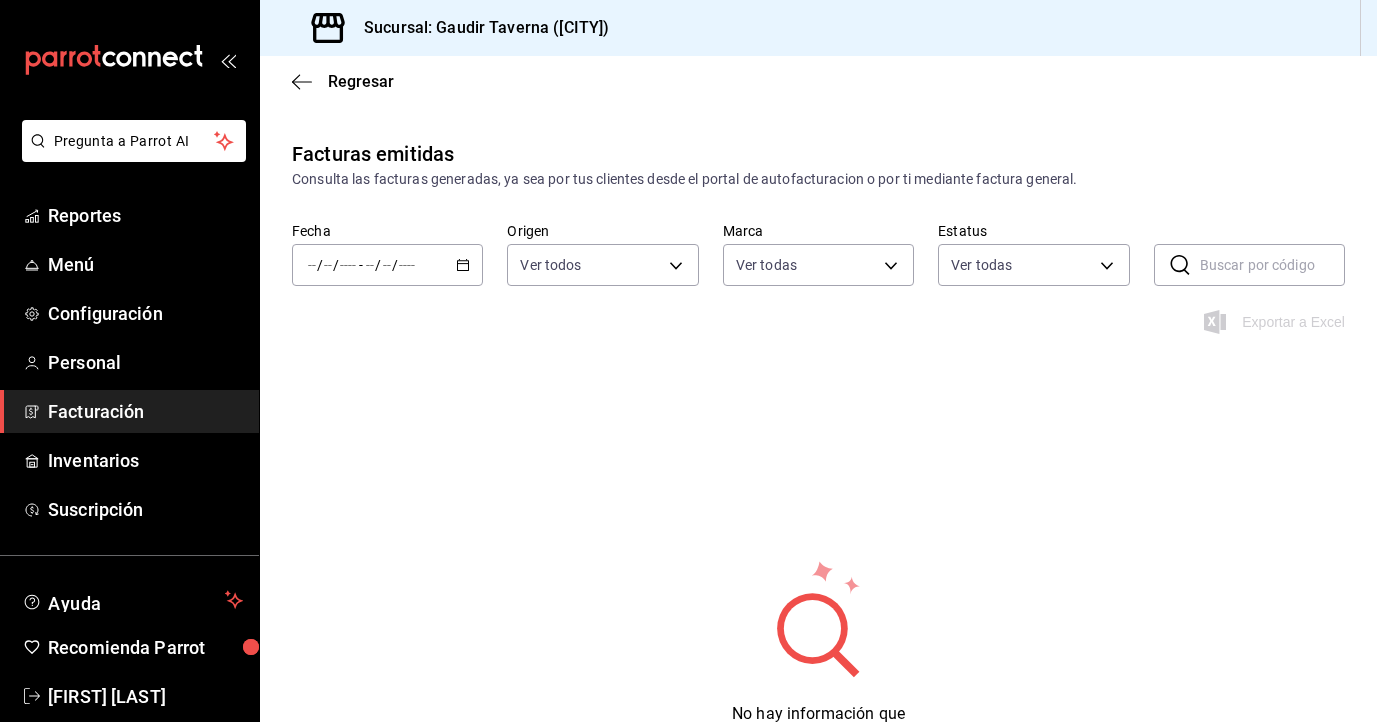 click on "/ / - / /" at bounding box center (387, 265) 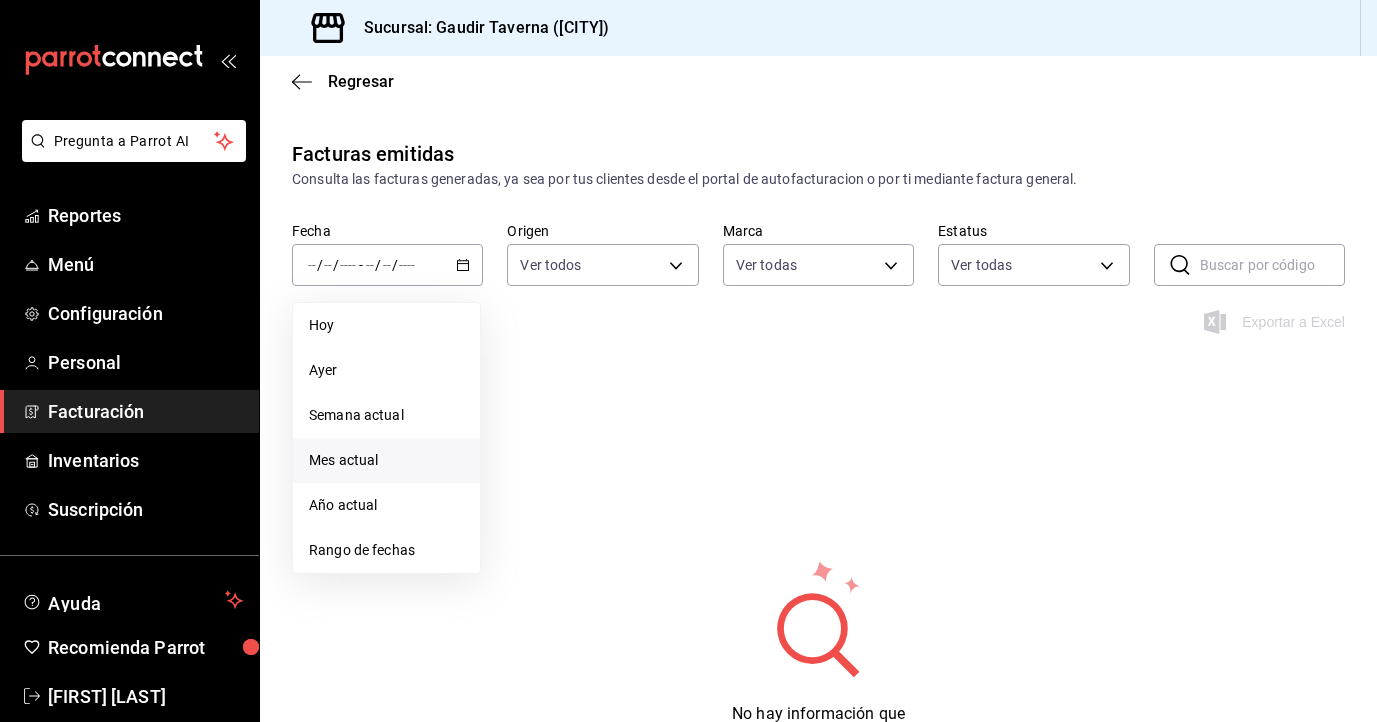 click on "Mes actual" at bounding box center [386, 460] 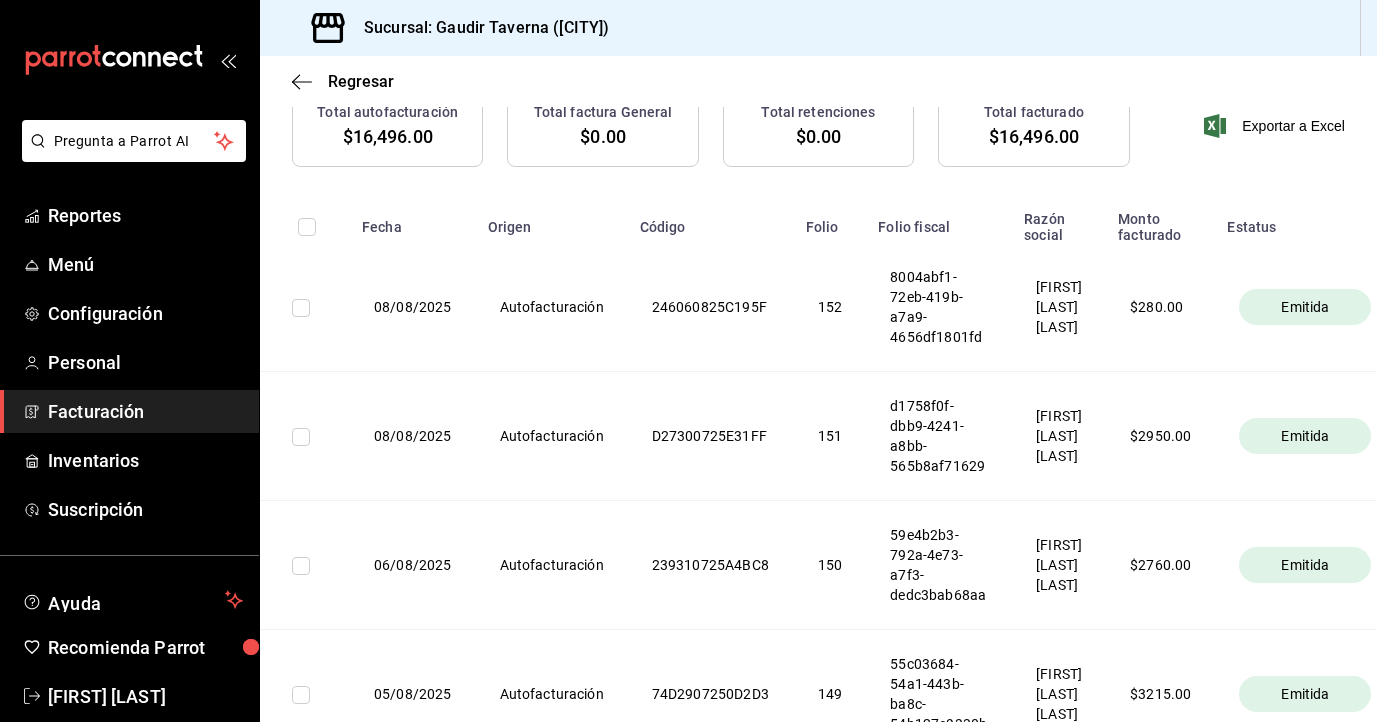 scroll, scrollTop: 227, scrollLeft: 0, axis: vertical 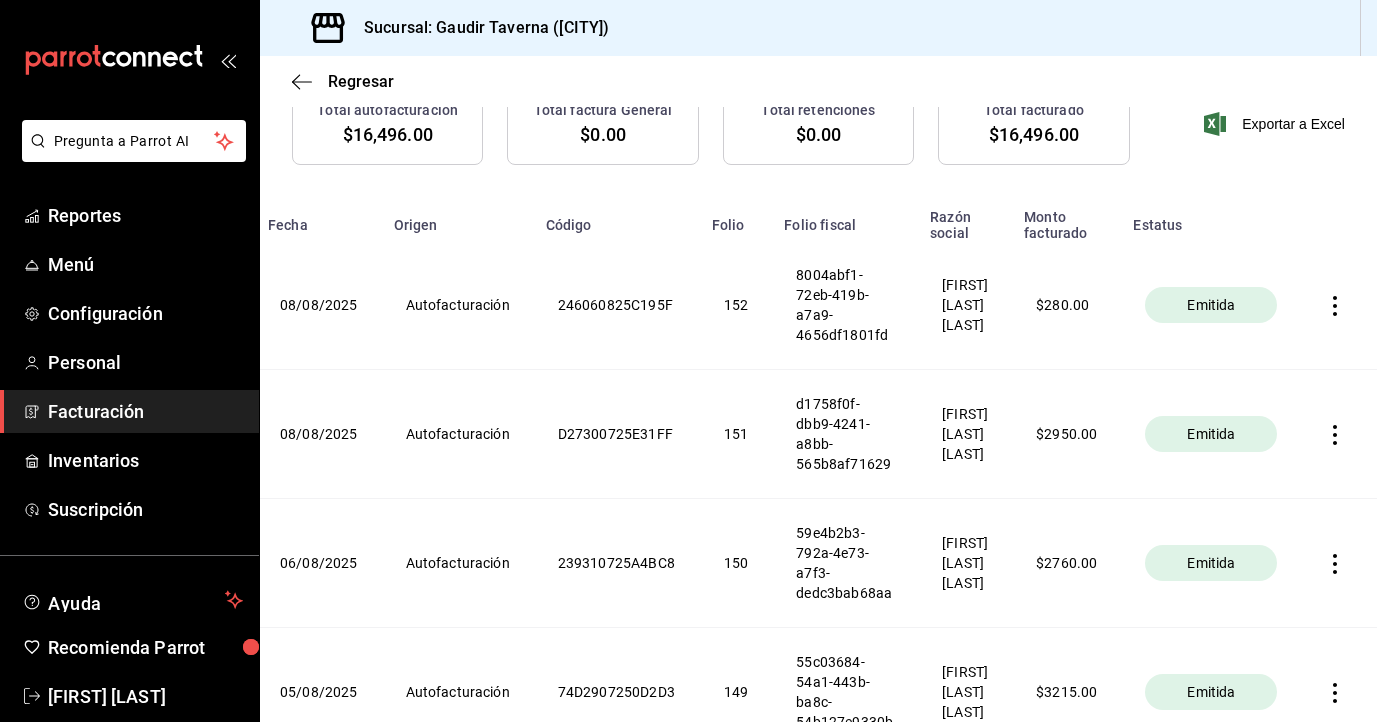 click 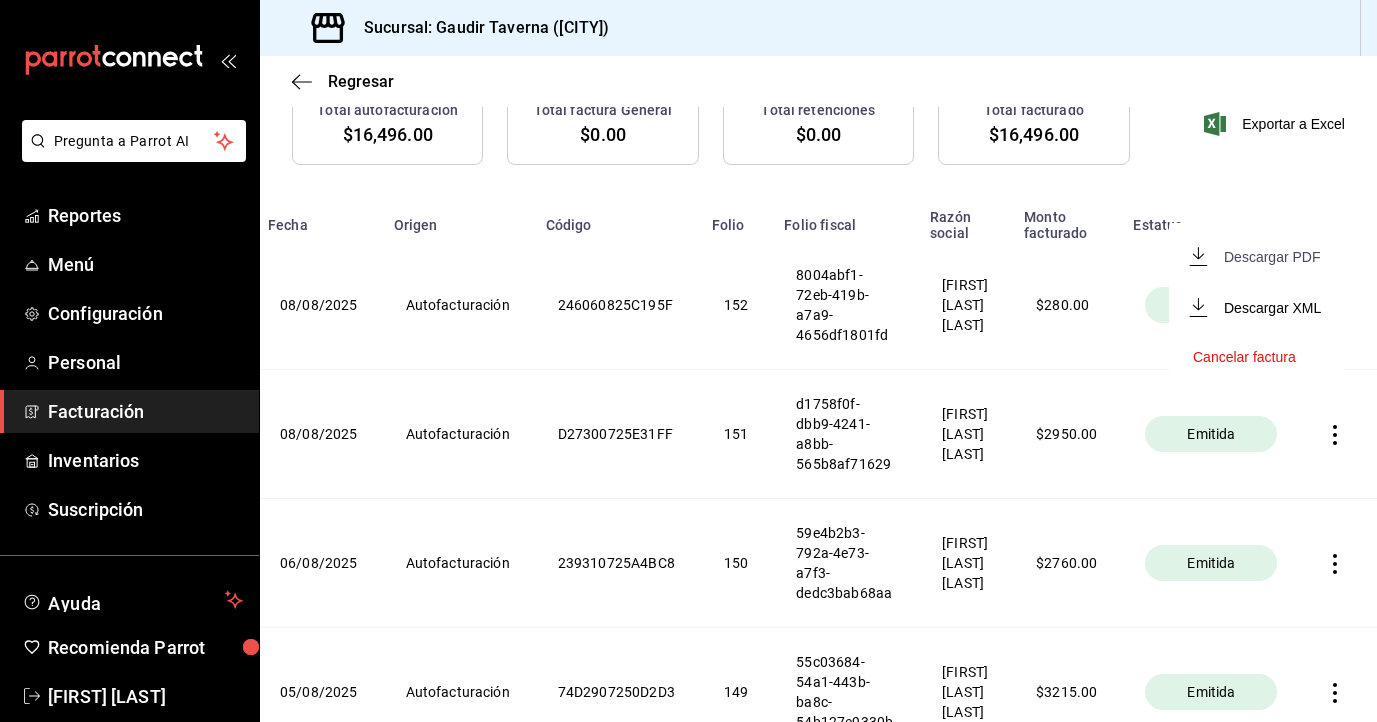 click on "Descargar PDF" at bounding box center (1272, 257) 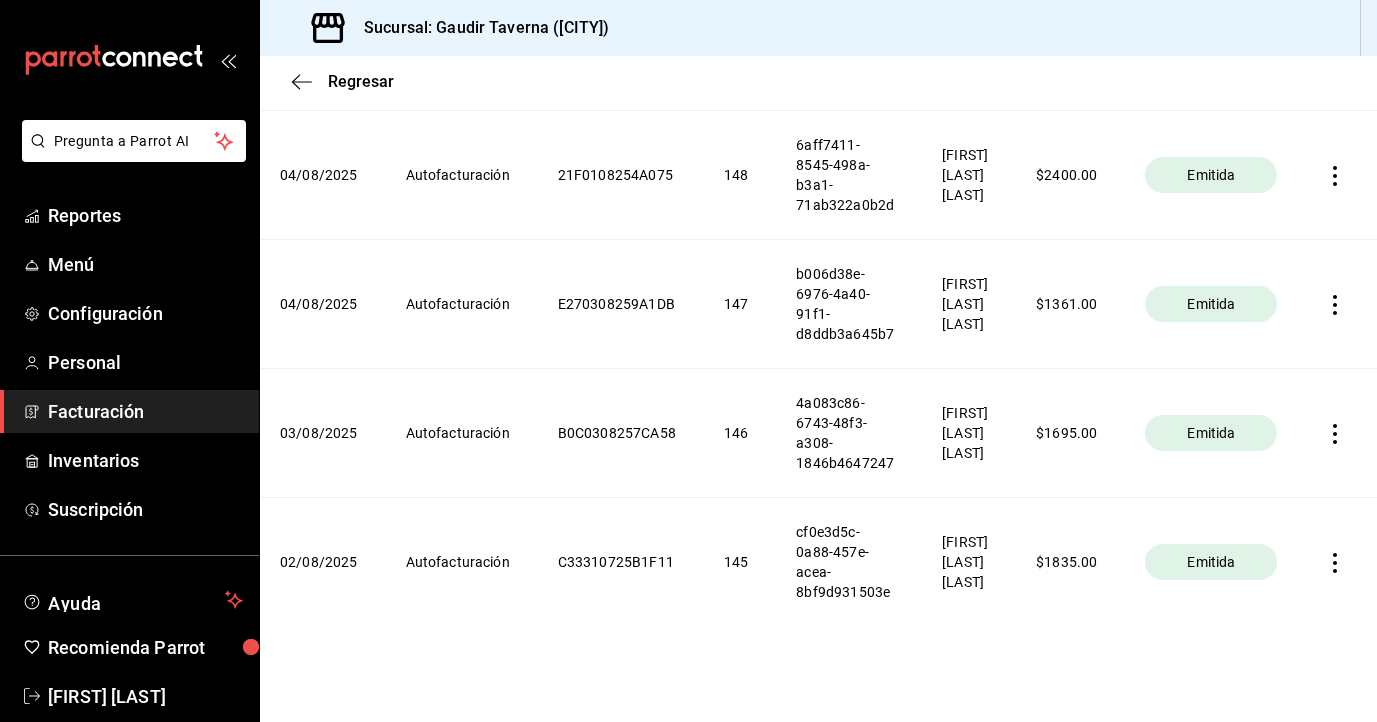 scroll, scrollTop: 890, scrollLeft: 0, axis: vertical 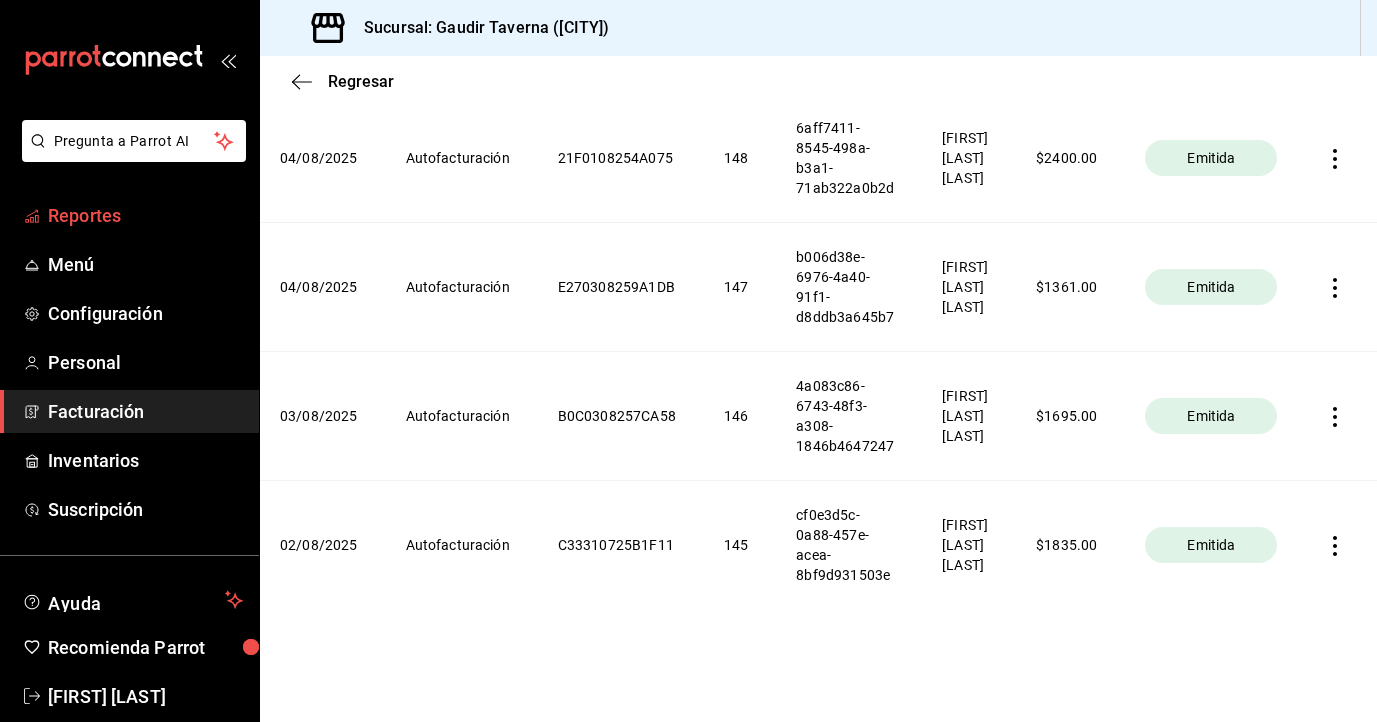 click on "Reportes" at bounding box center (145, 215) 